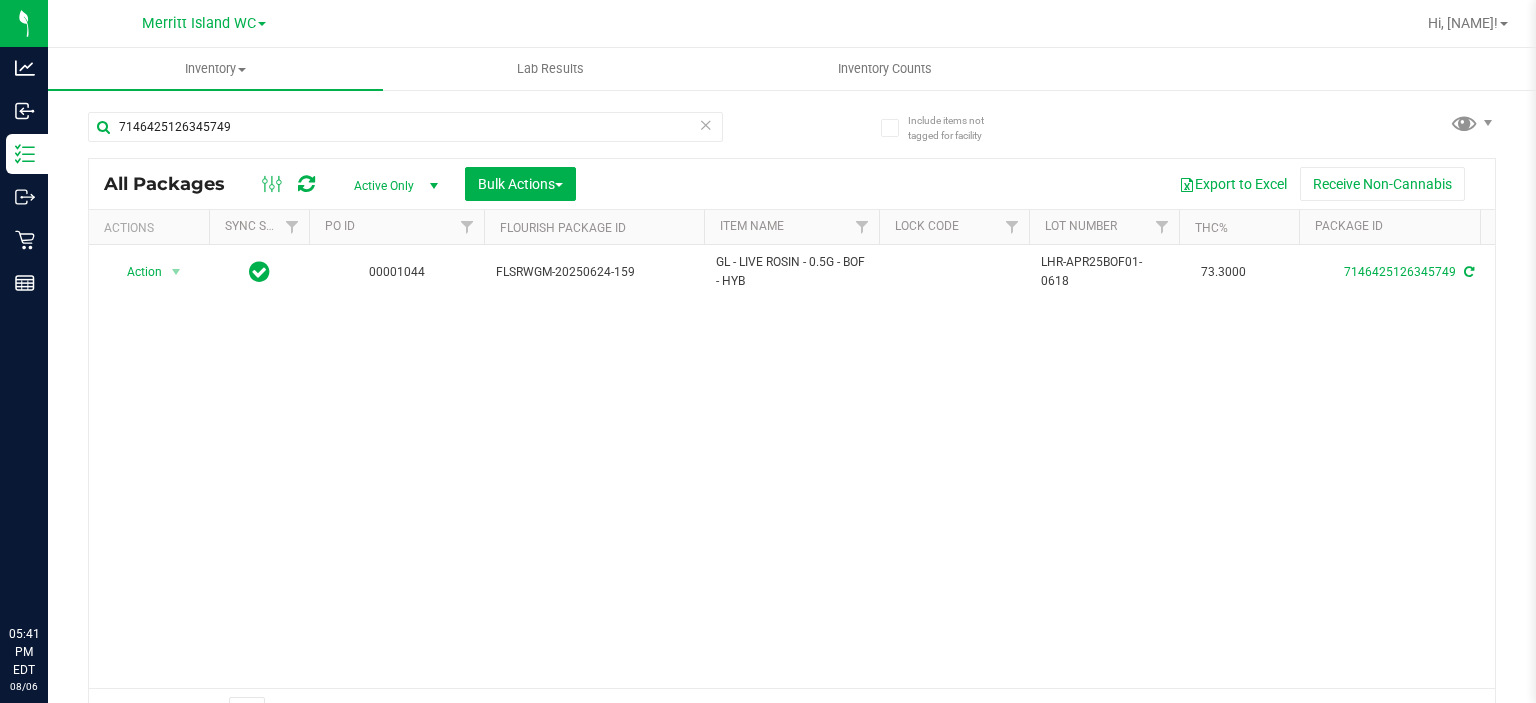 scroll, scrollTop: 0, scrollLeft: 0, axis: both 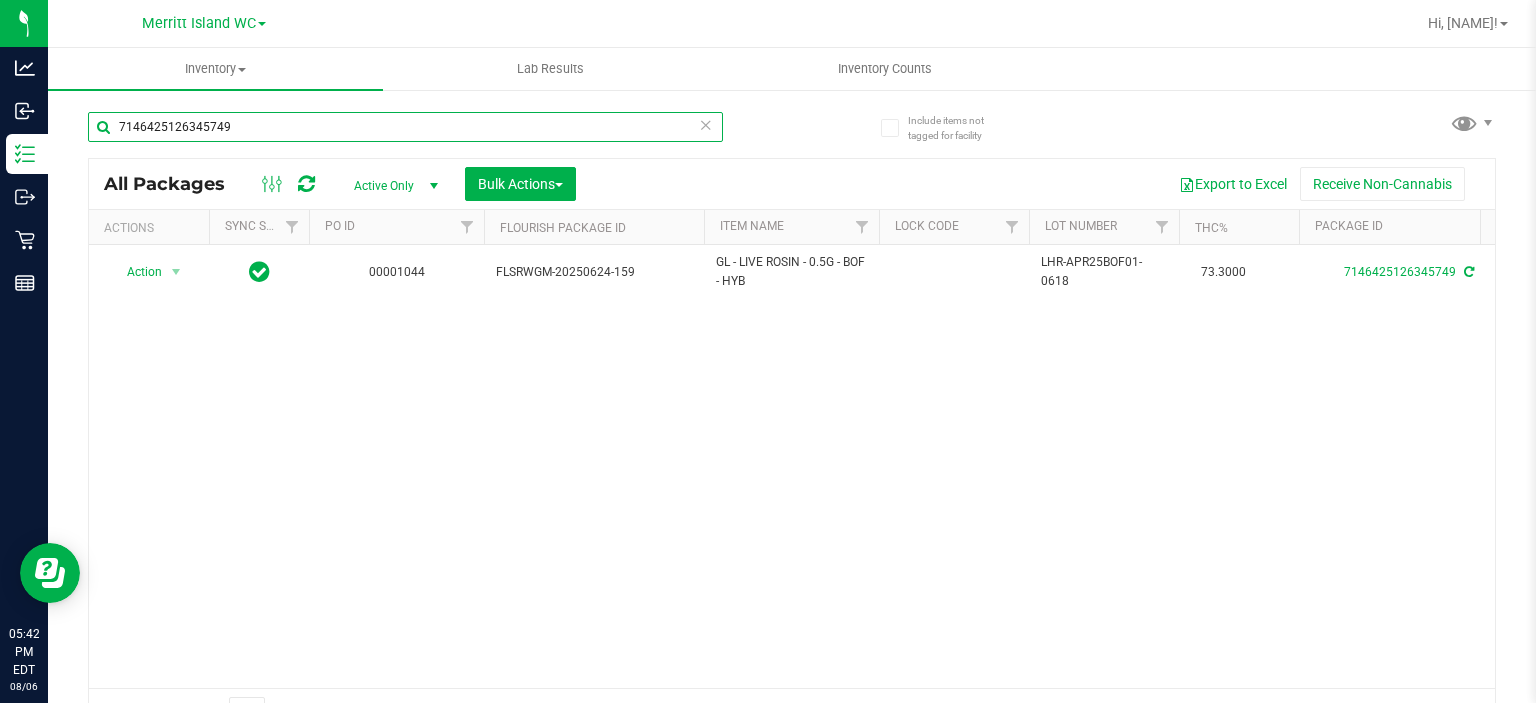 drag, startPoint x: 284, startPoint y: 120, endPoint x: 59, endPoint y: 125, distance: 225.05554 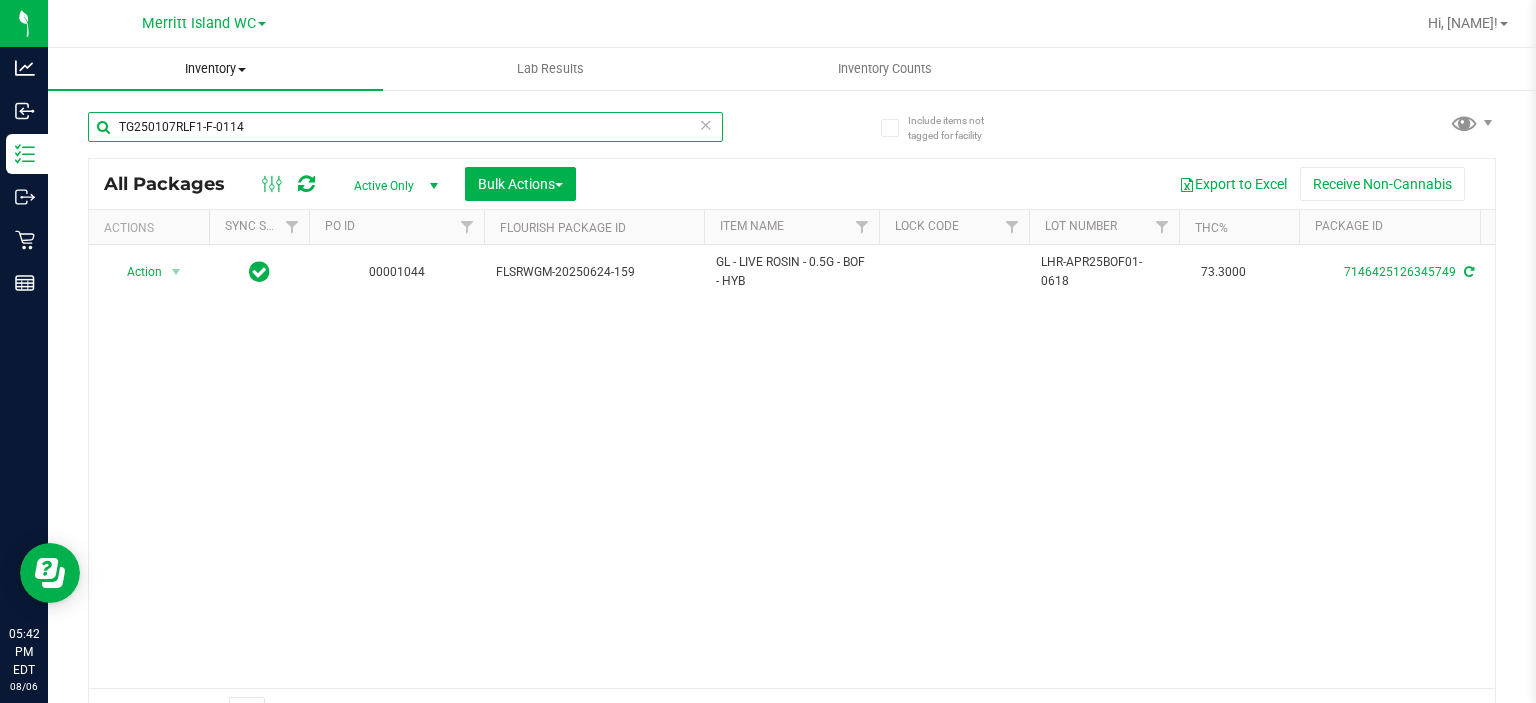 type on "TG250107RLF1-F-0114" 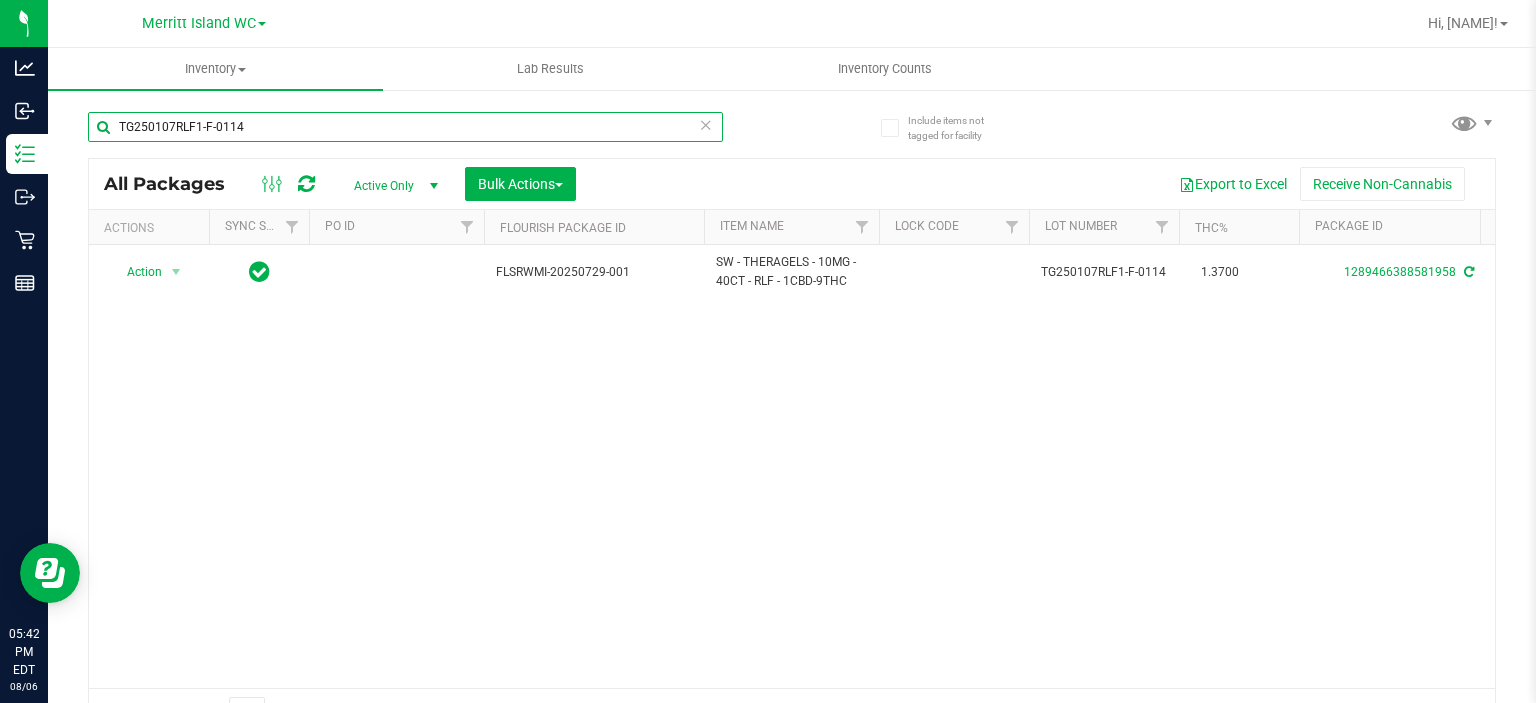 scroll, scrollTop: 0, scrollLeft: 9, axis: horizontal 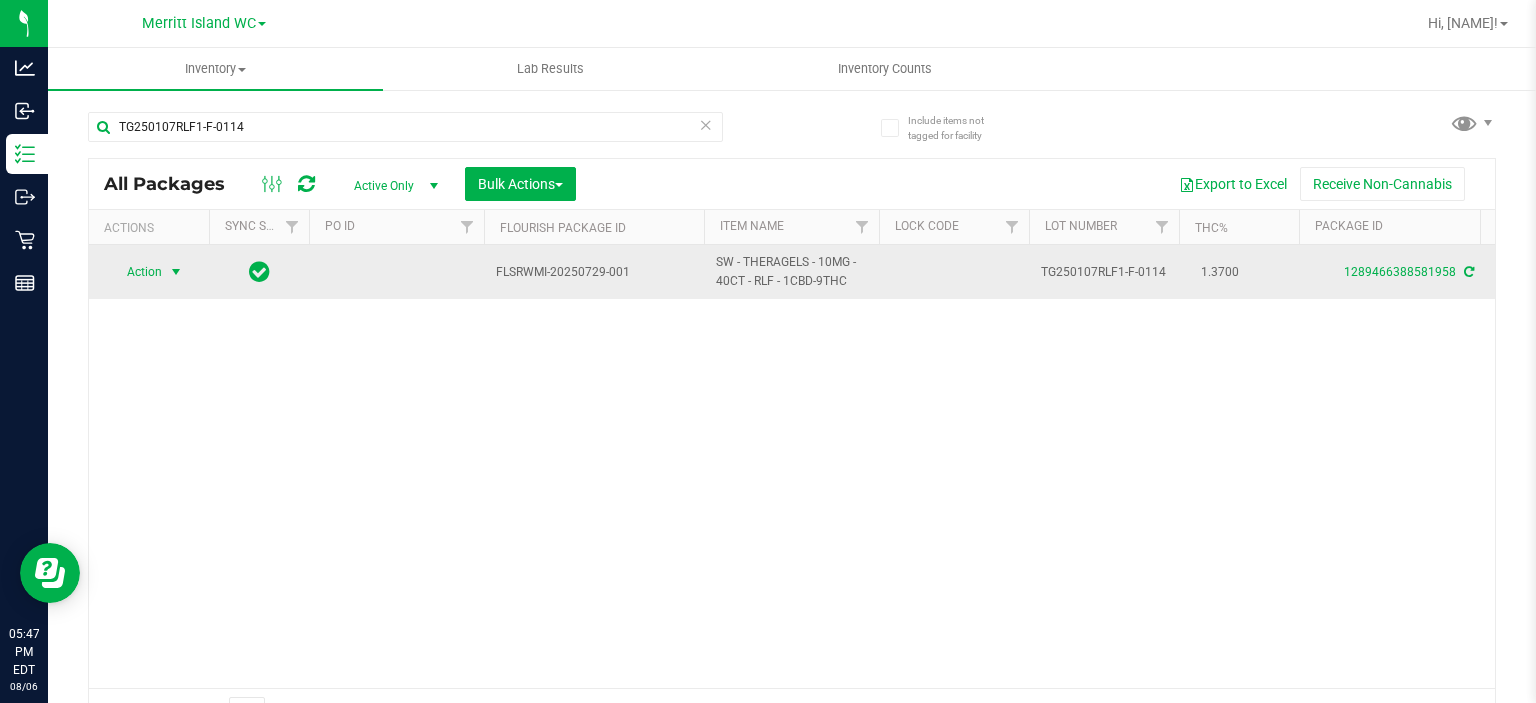click at bounding box center [176, 272] 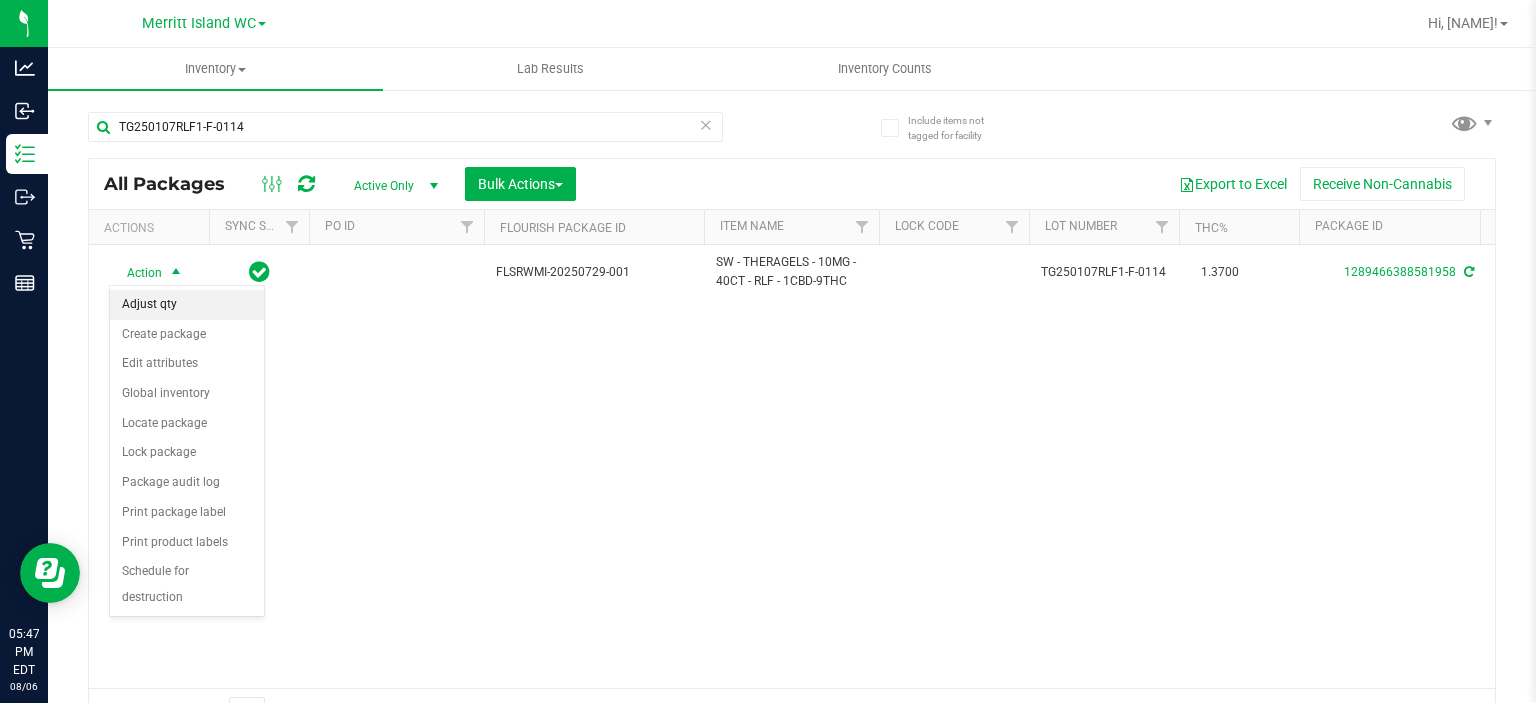 click on "Adjust qty" at bounding box center (187, 305) 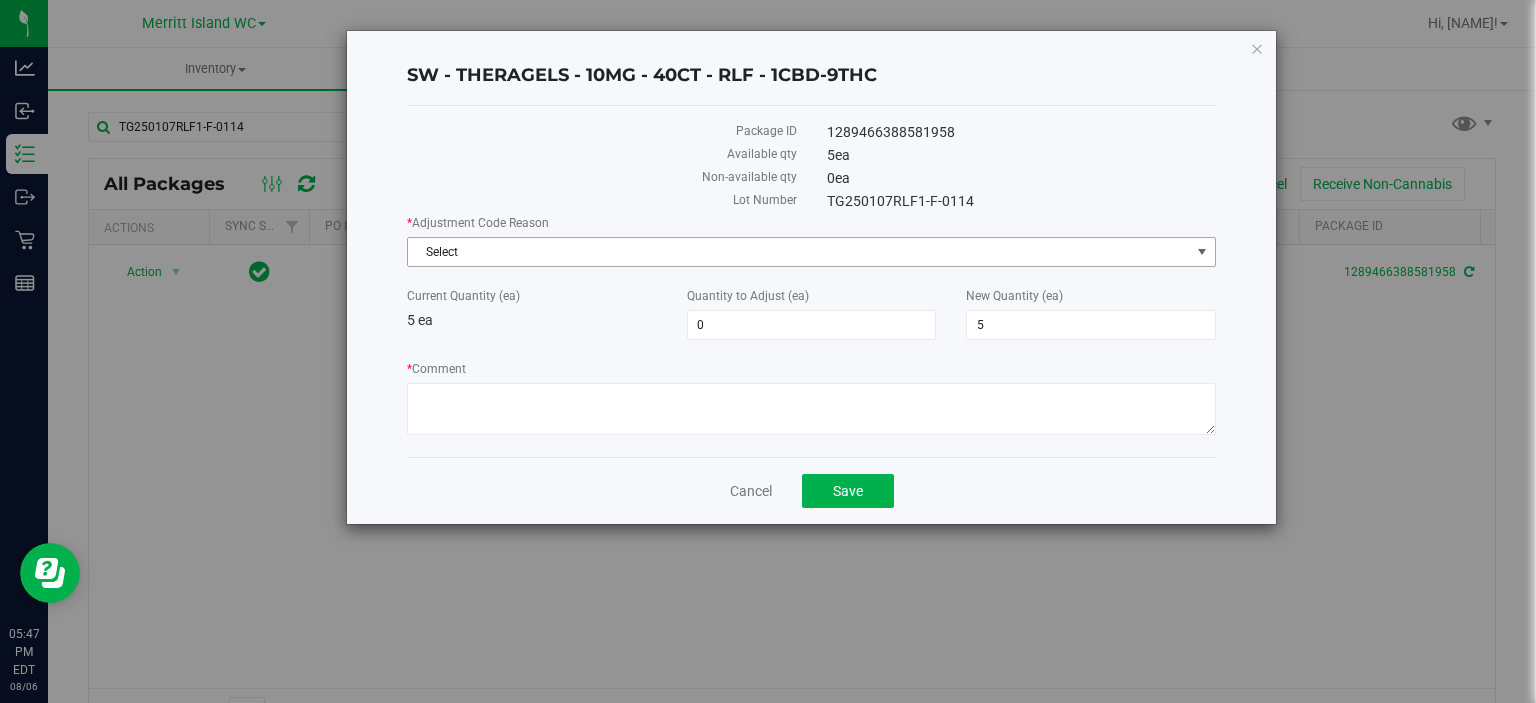 click on "Select" at bounding box center (799, 252) 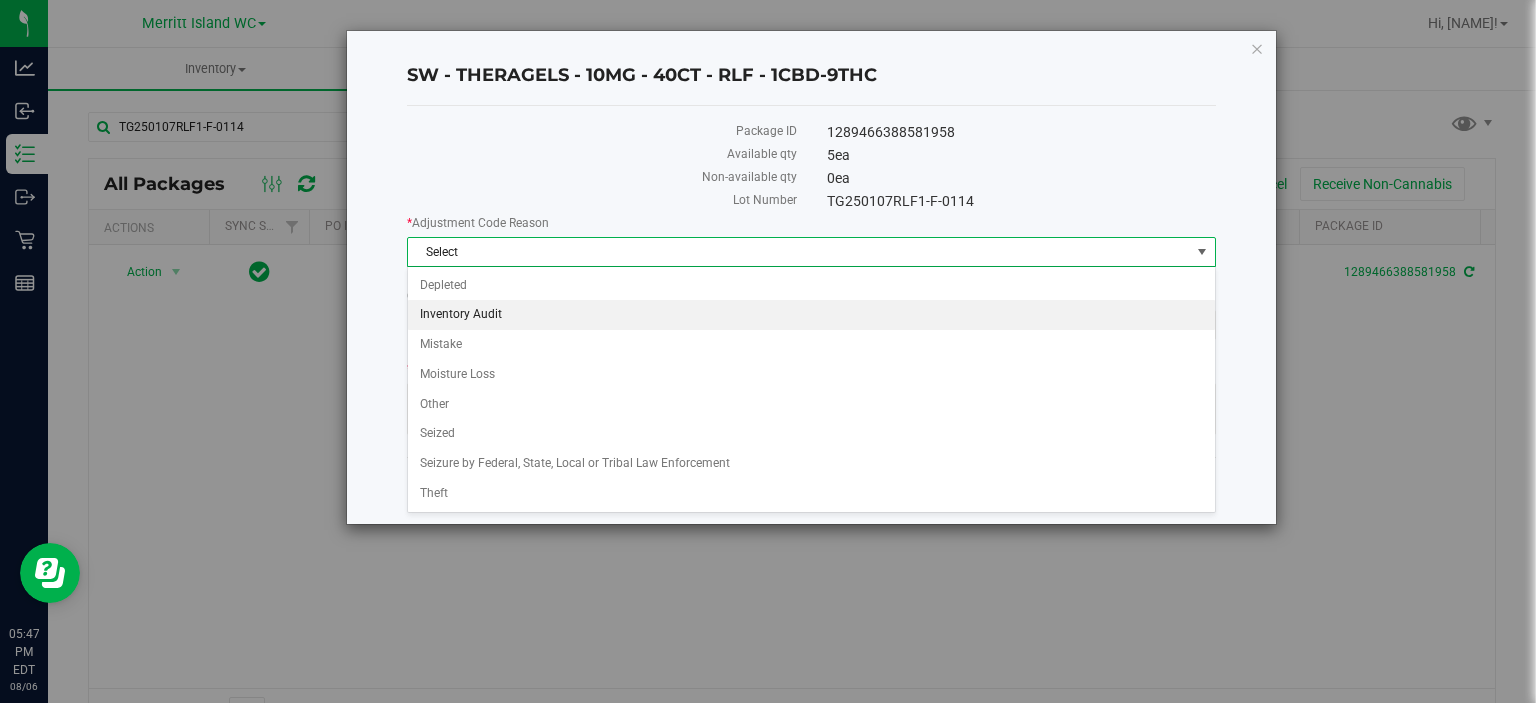click on "Inventory Audit" at bounding box center (811, 315) 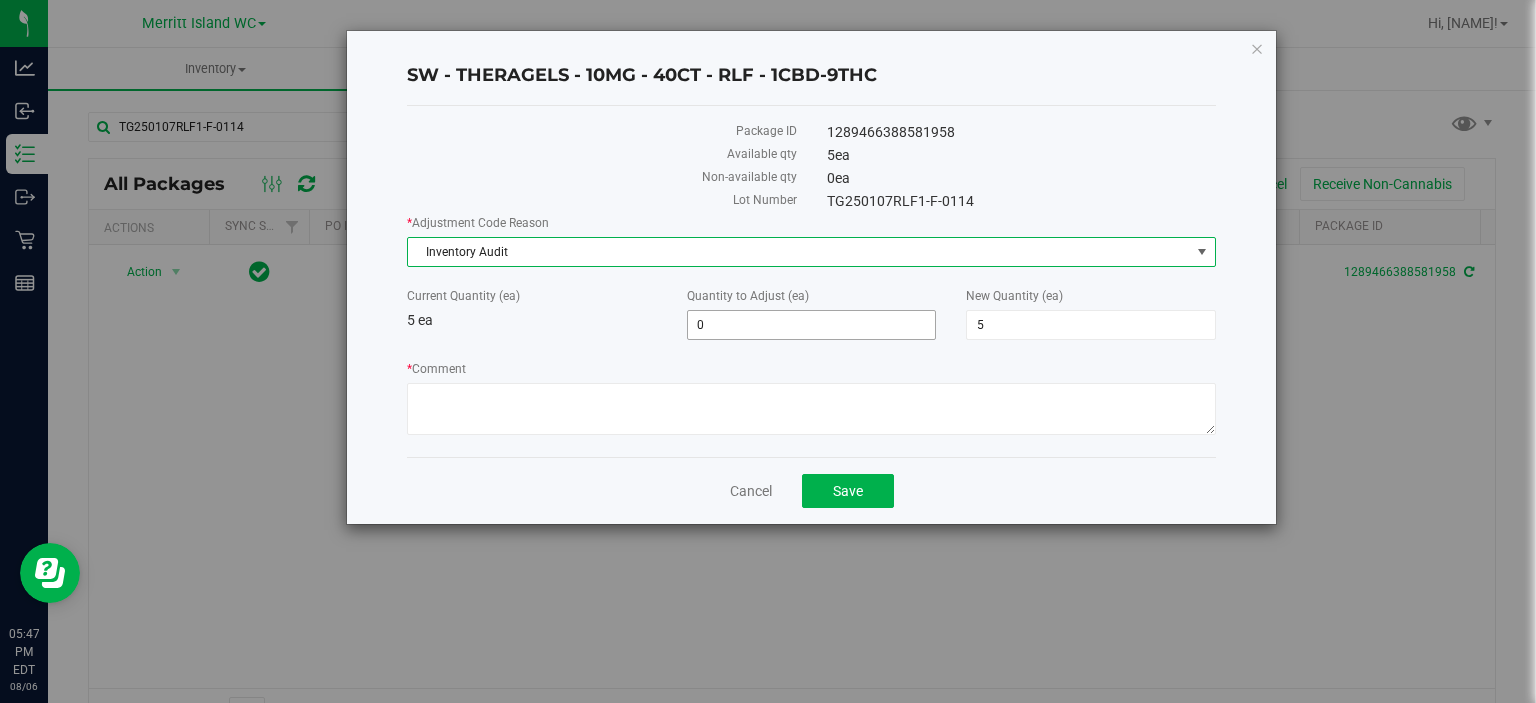 click on "0 0" at bounding box center [812, 325] 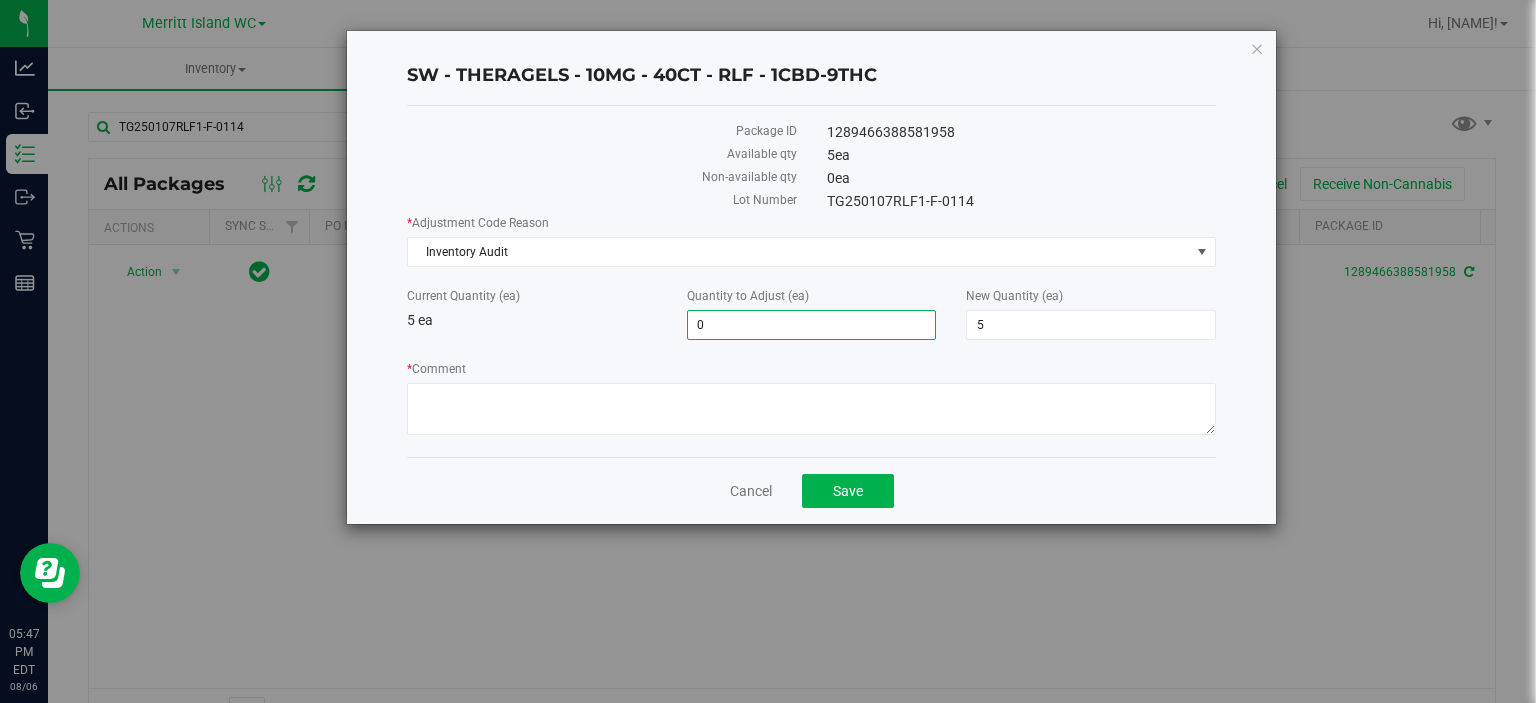 type on "01" 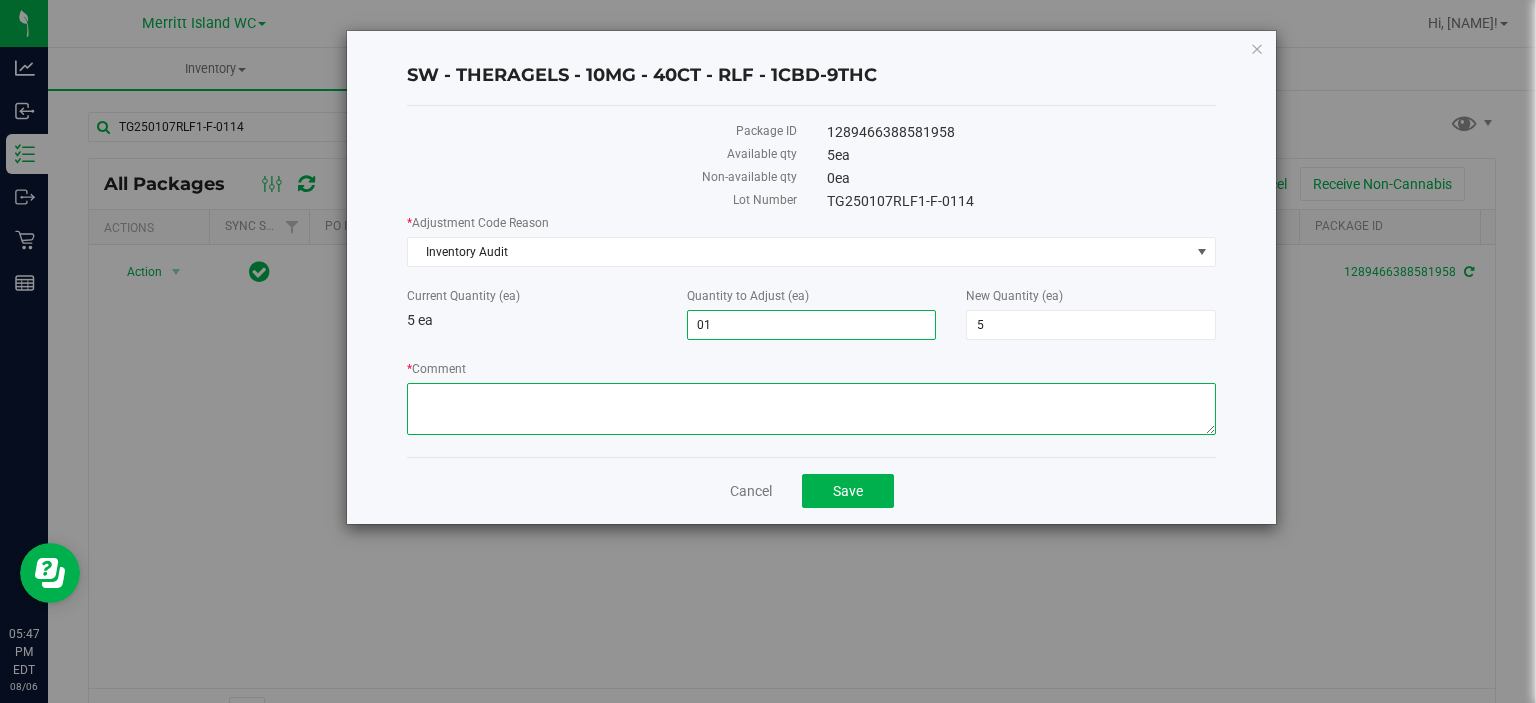type on "1" 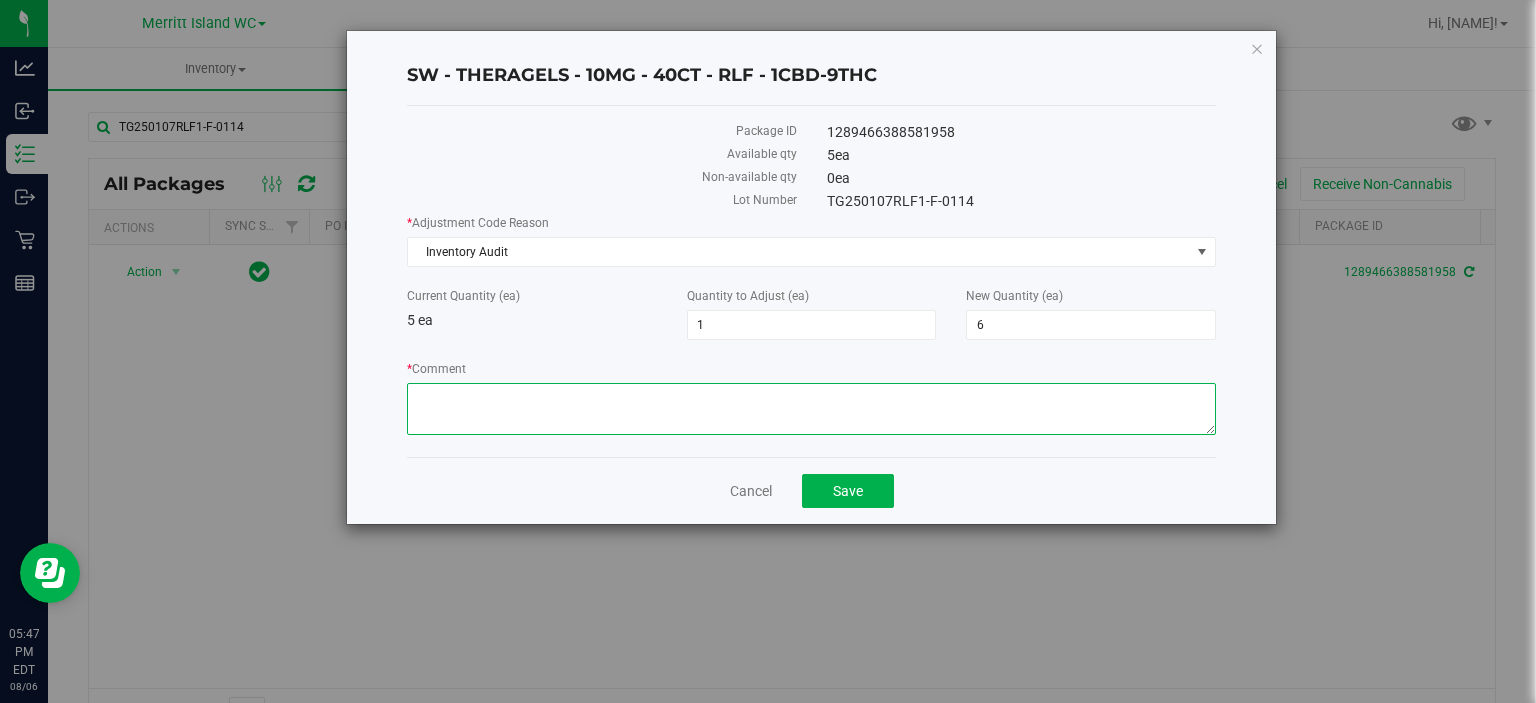 click on "*
Comment" at bounding box center (811, 409) 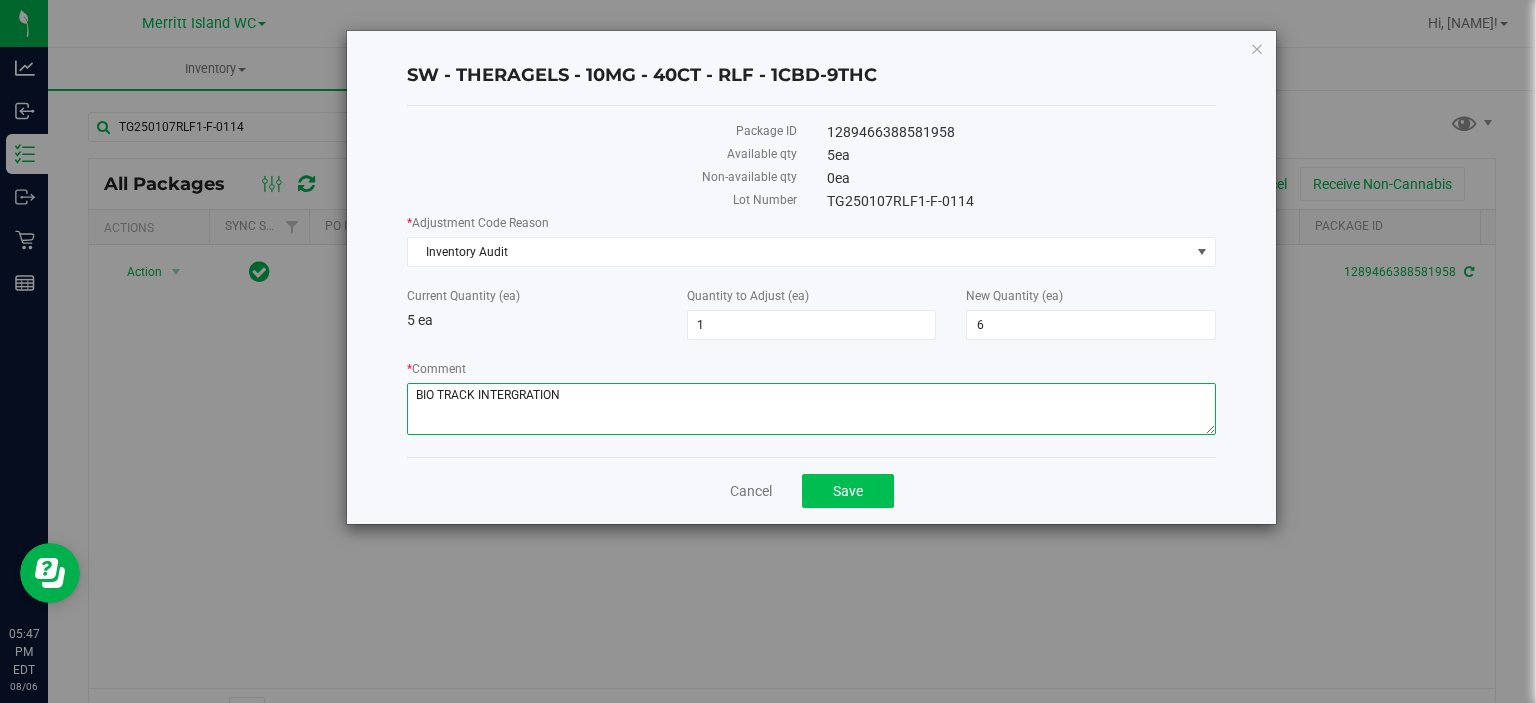 type on "BIO TRACK INTERGRATION" 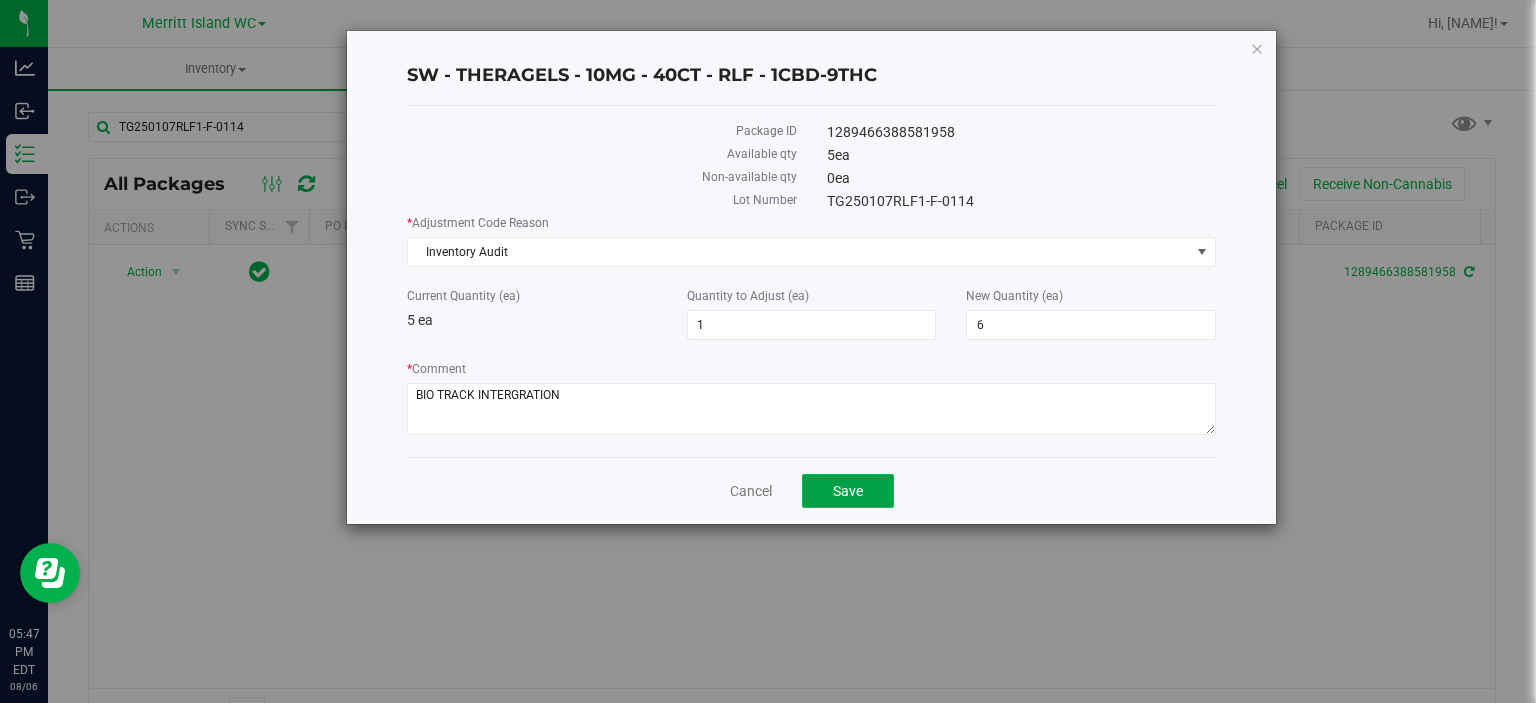 click on "Save" 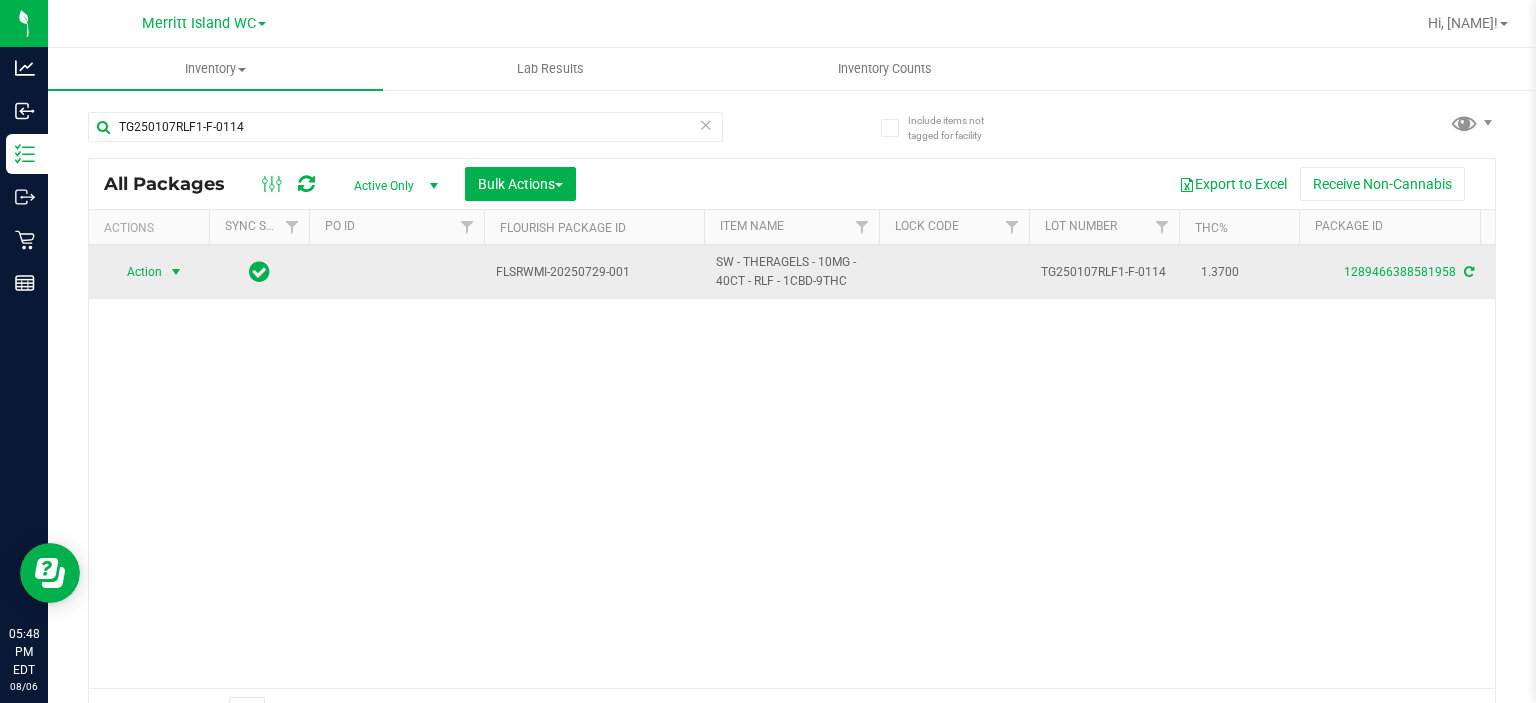 click at bounding box center [176, 272] 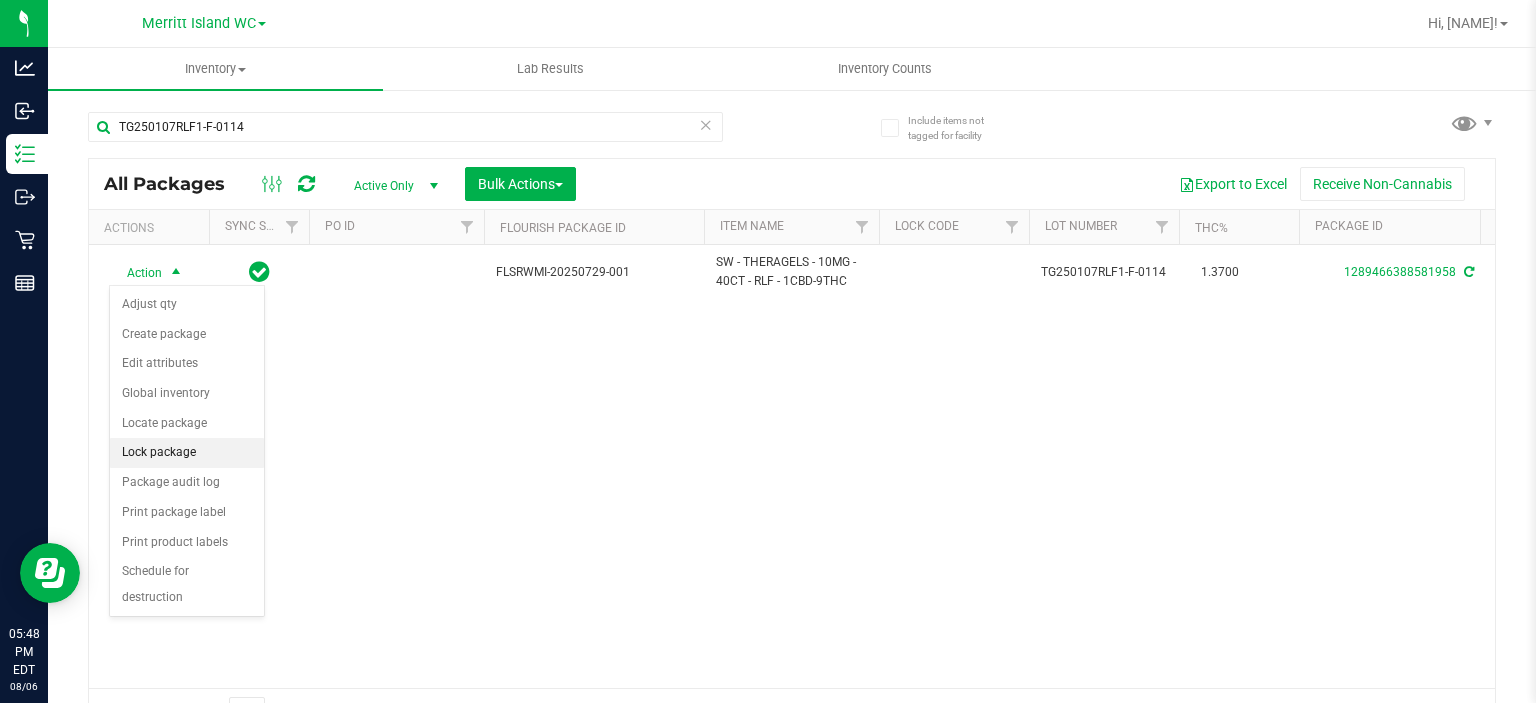 click on "Lock package" at bounding box center (187, 453) 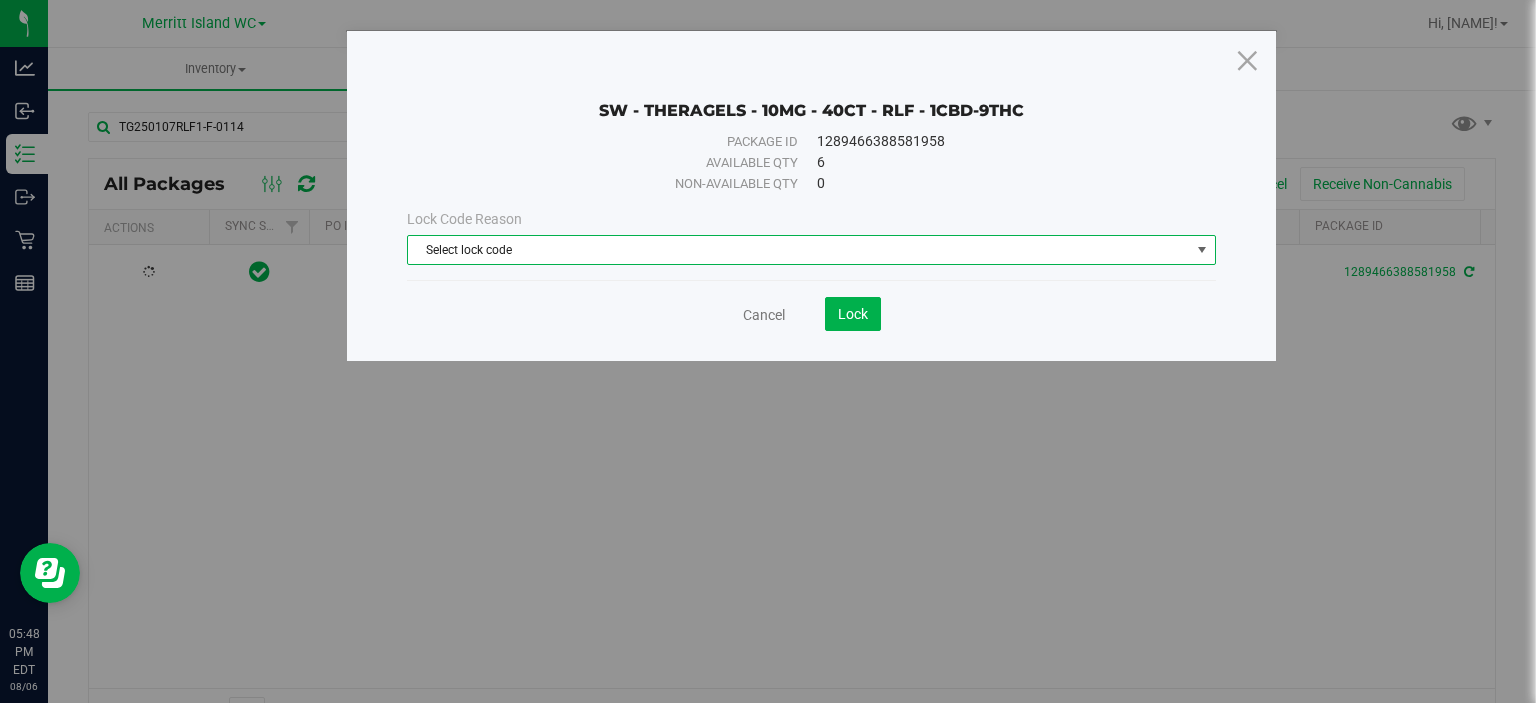 click on "Select lock code" at bounding box center [799, 250] 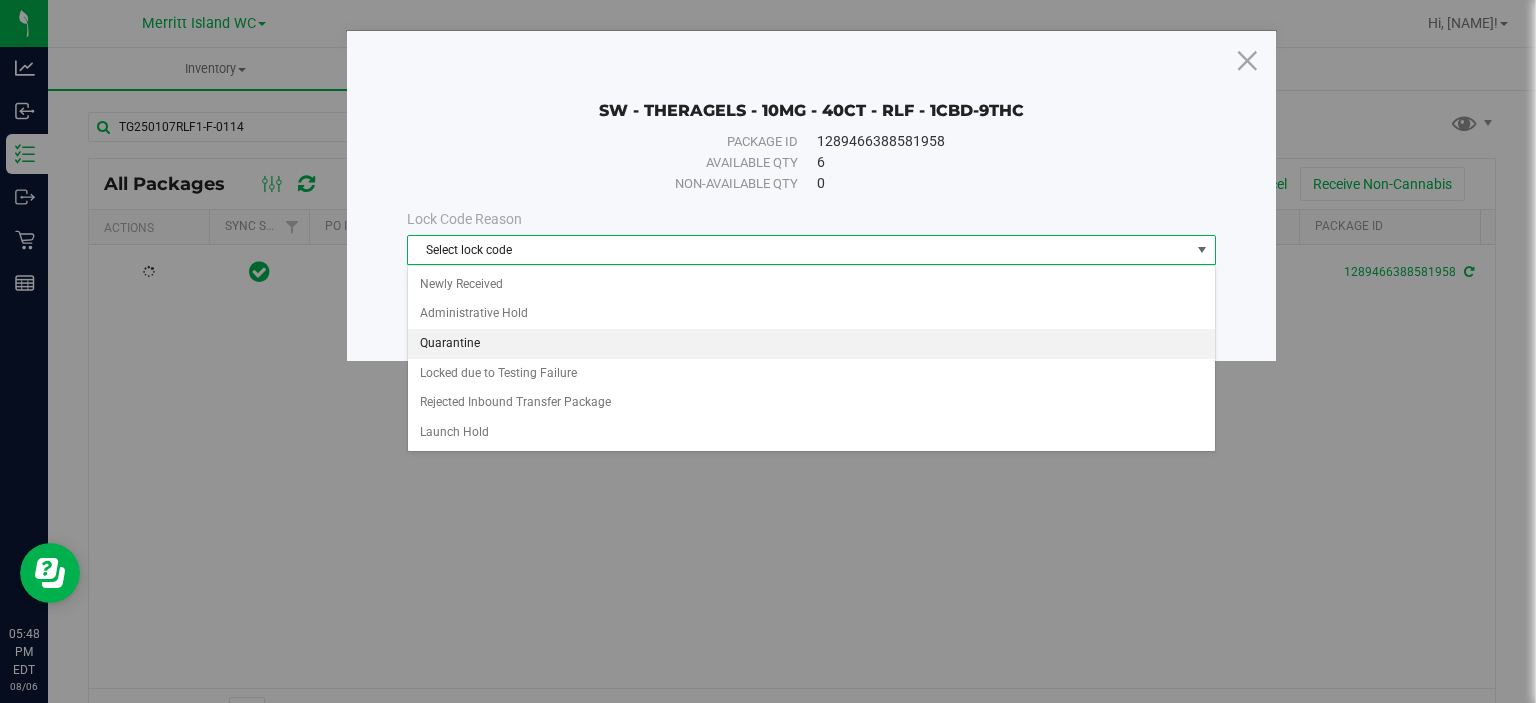 click on "Quarantine" at bounding box center [811, 344] 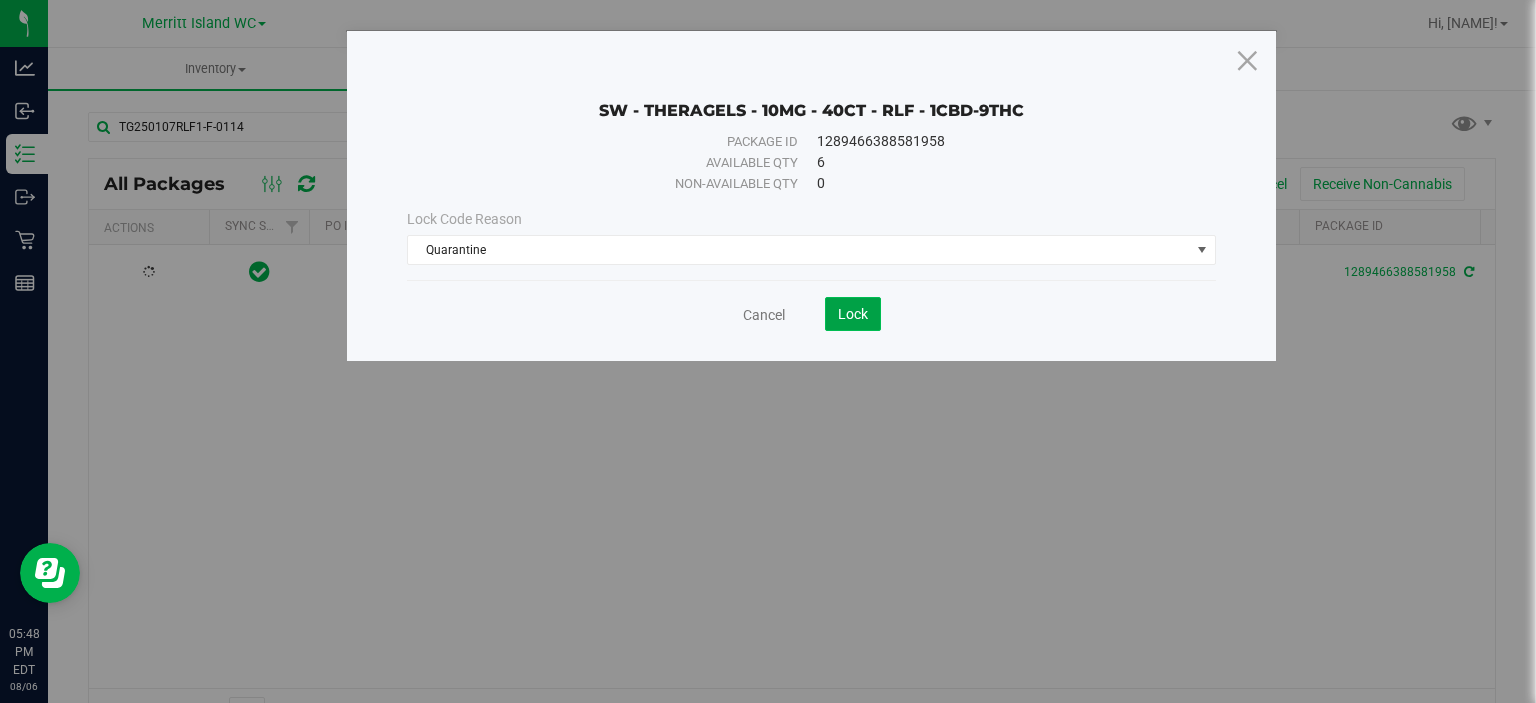 click on "Lock" 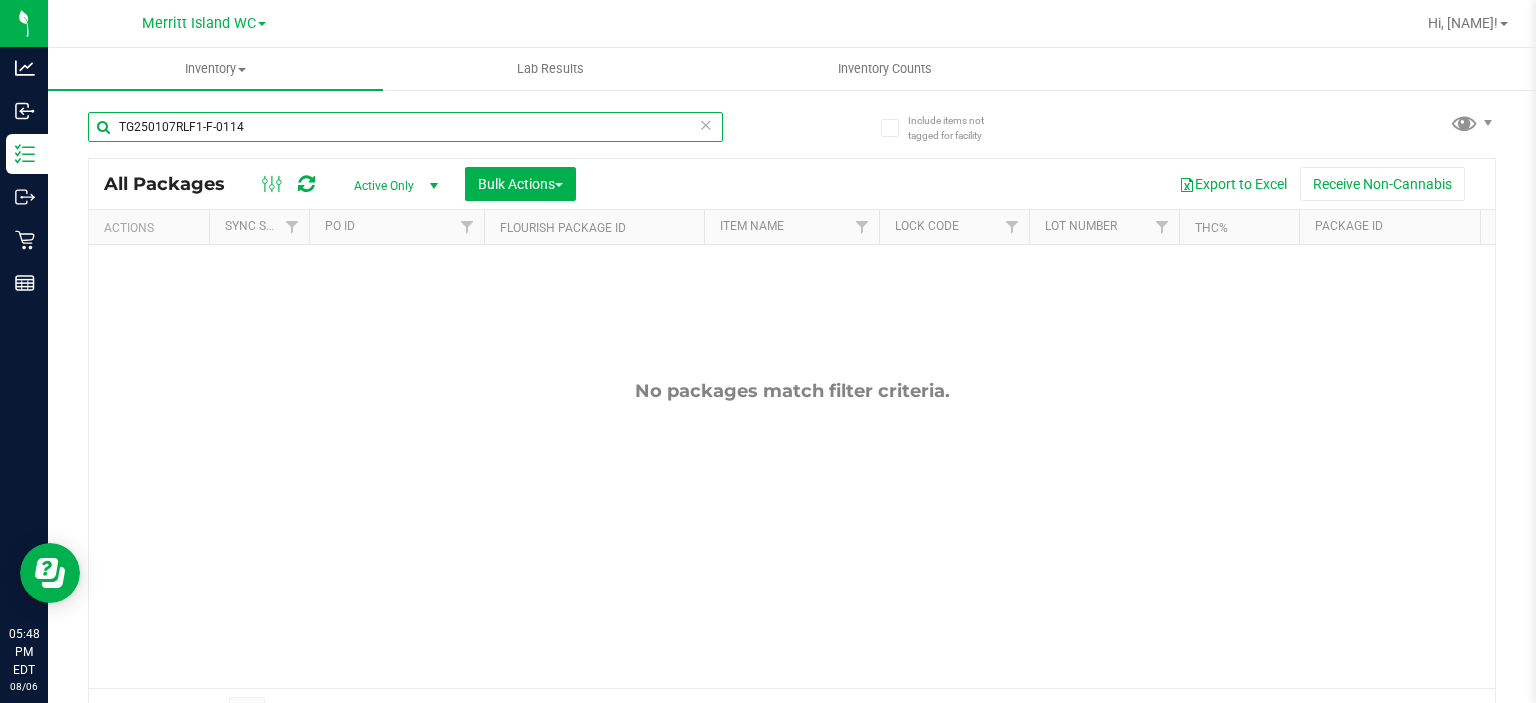 click on "TG250107RLF1-F-0114" at bounding box center [405, 127] 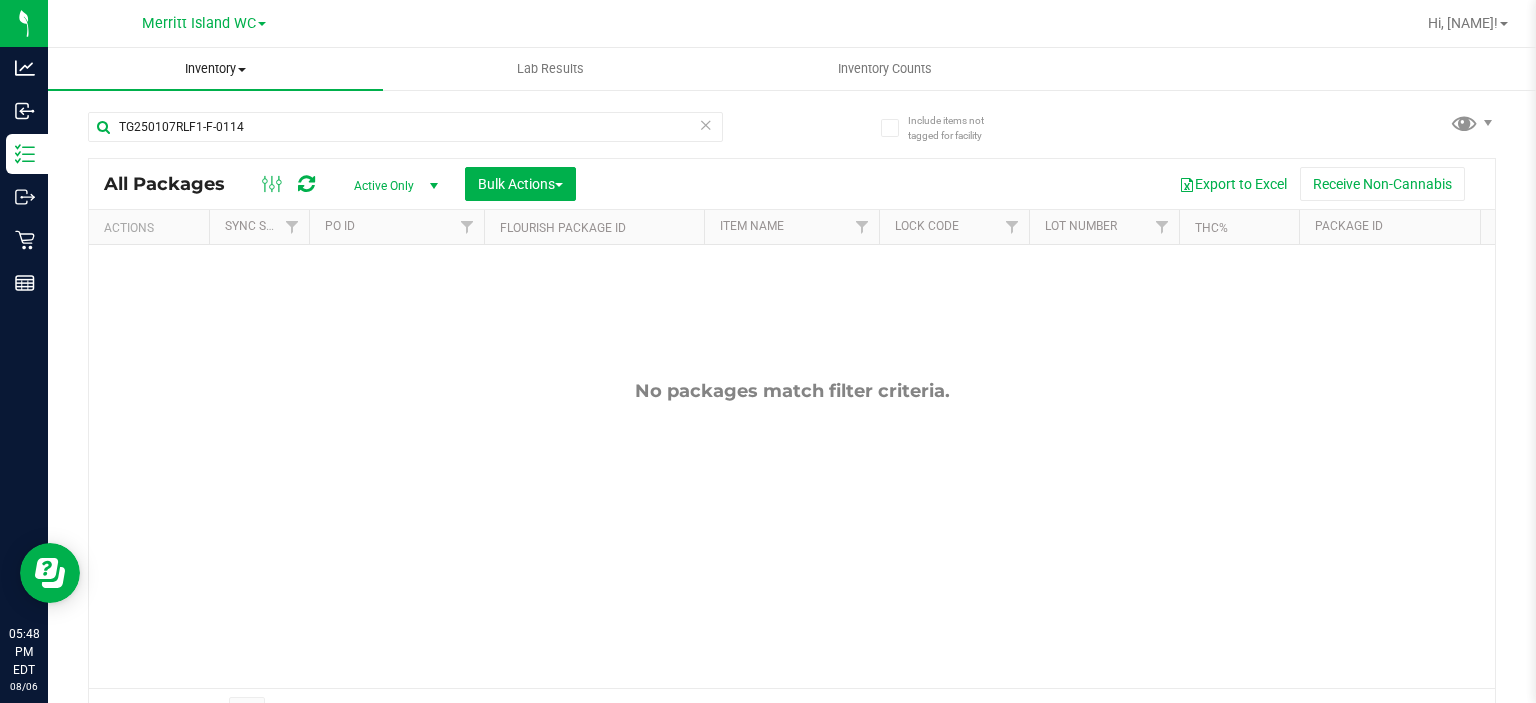 click on "Inventory" at bounding box center (215, 69) 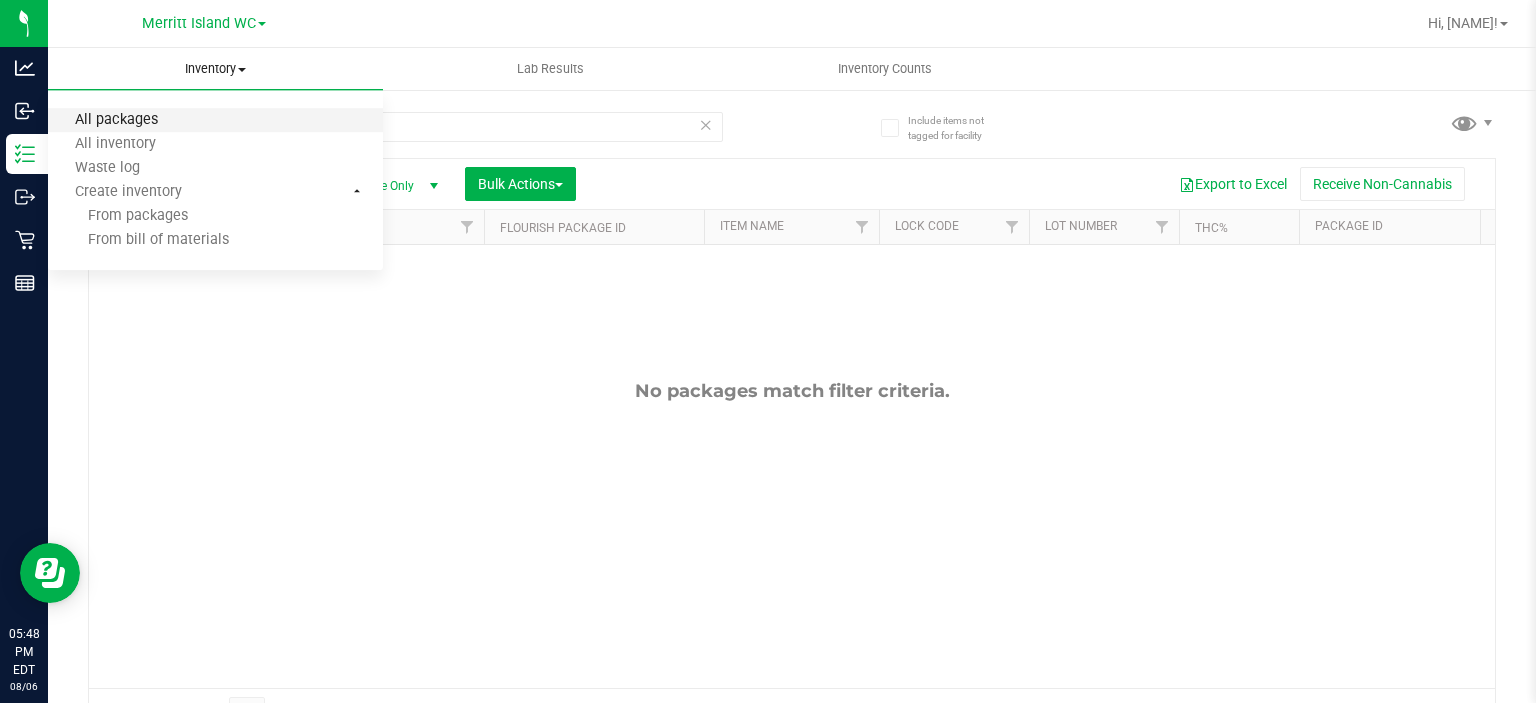 click on "All packages" at bounding box center (116, 120) 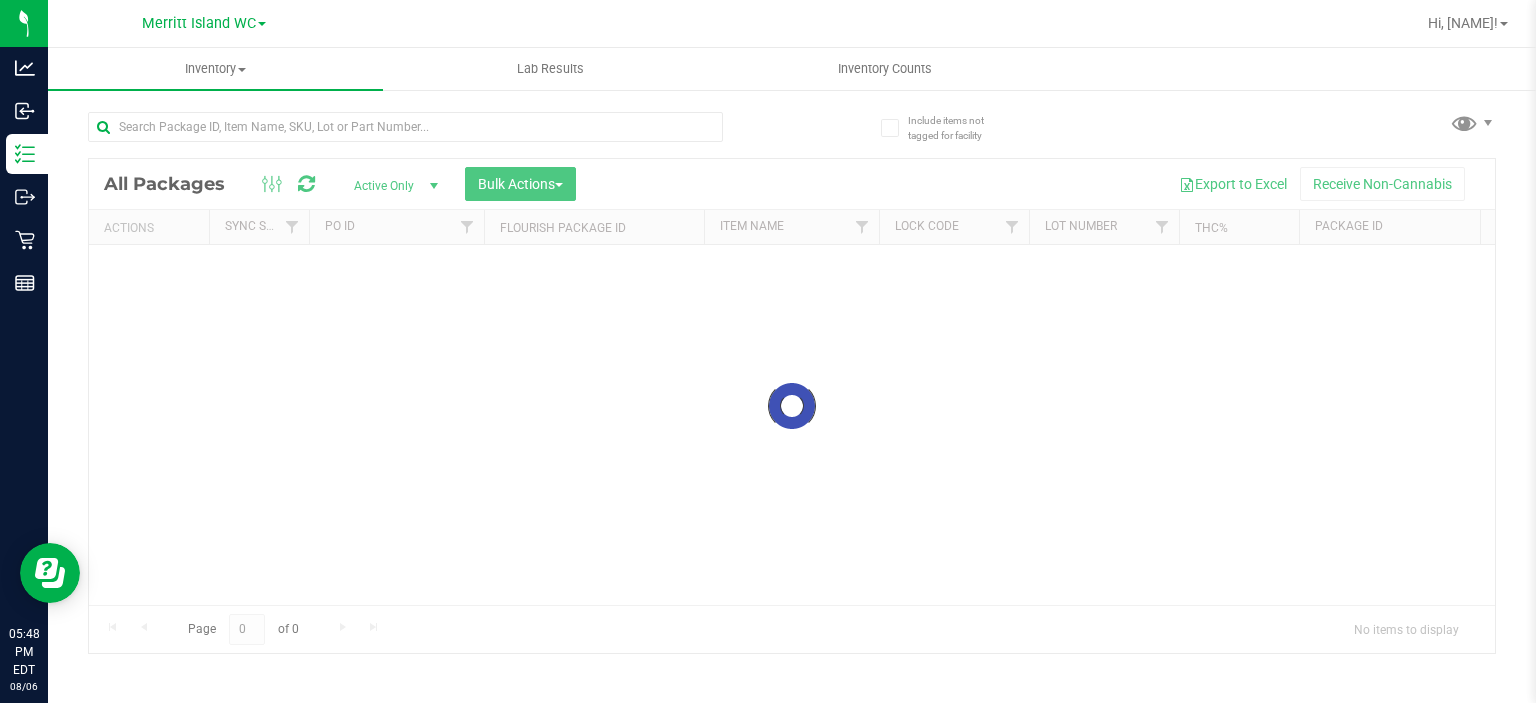 click at bounding box center [792, 406] 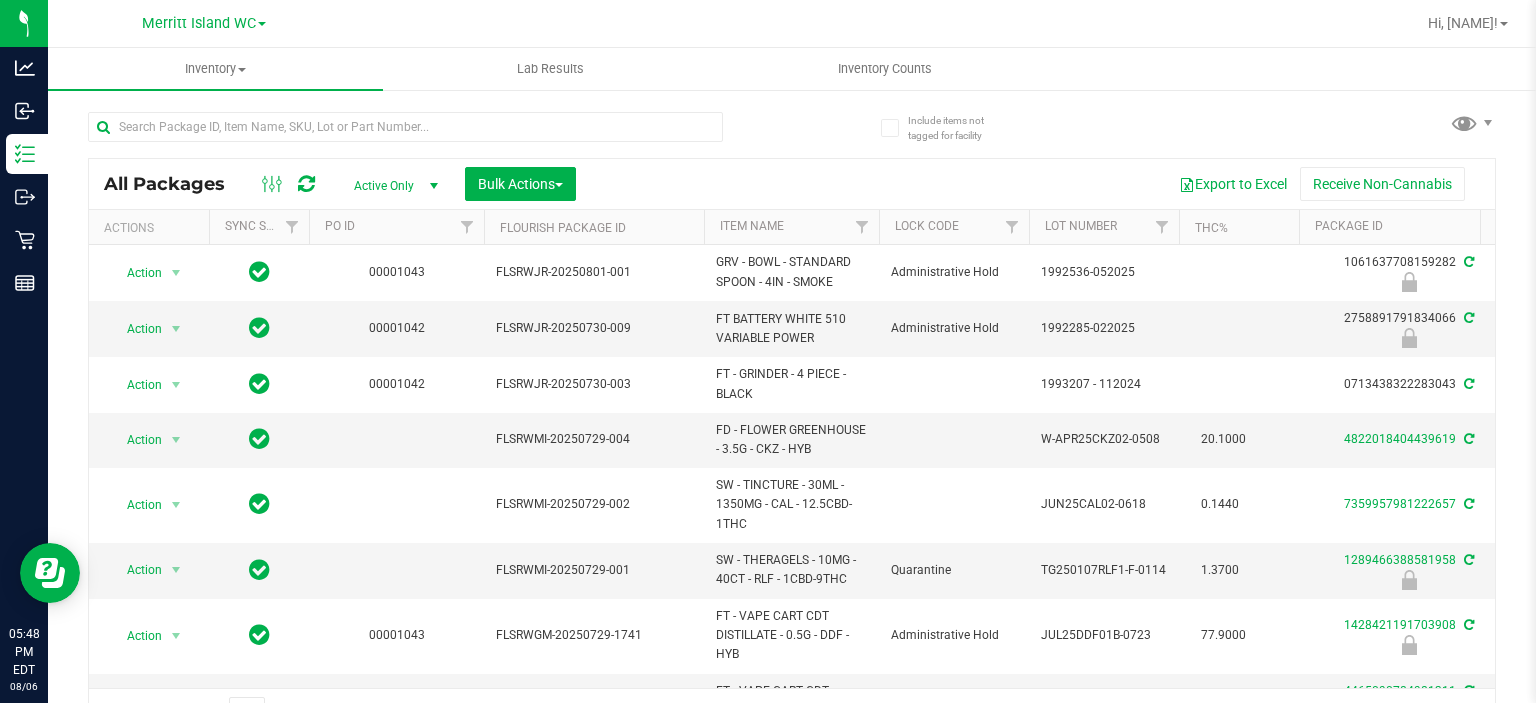 click on "Active Only" at bounding box center (392, 186) 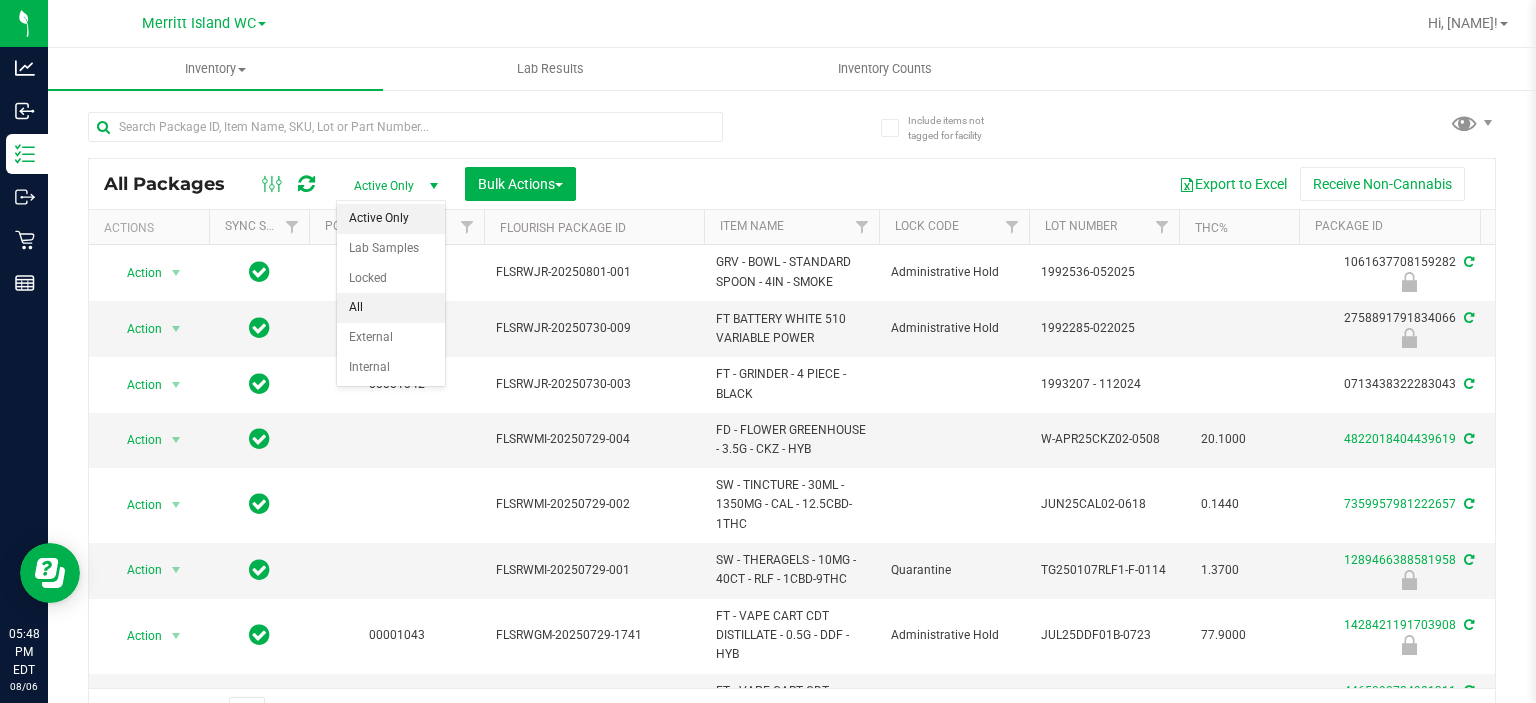 click on "All" at bounding box center (391, 308) 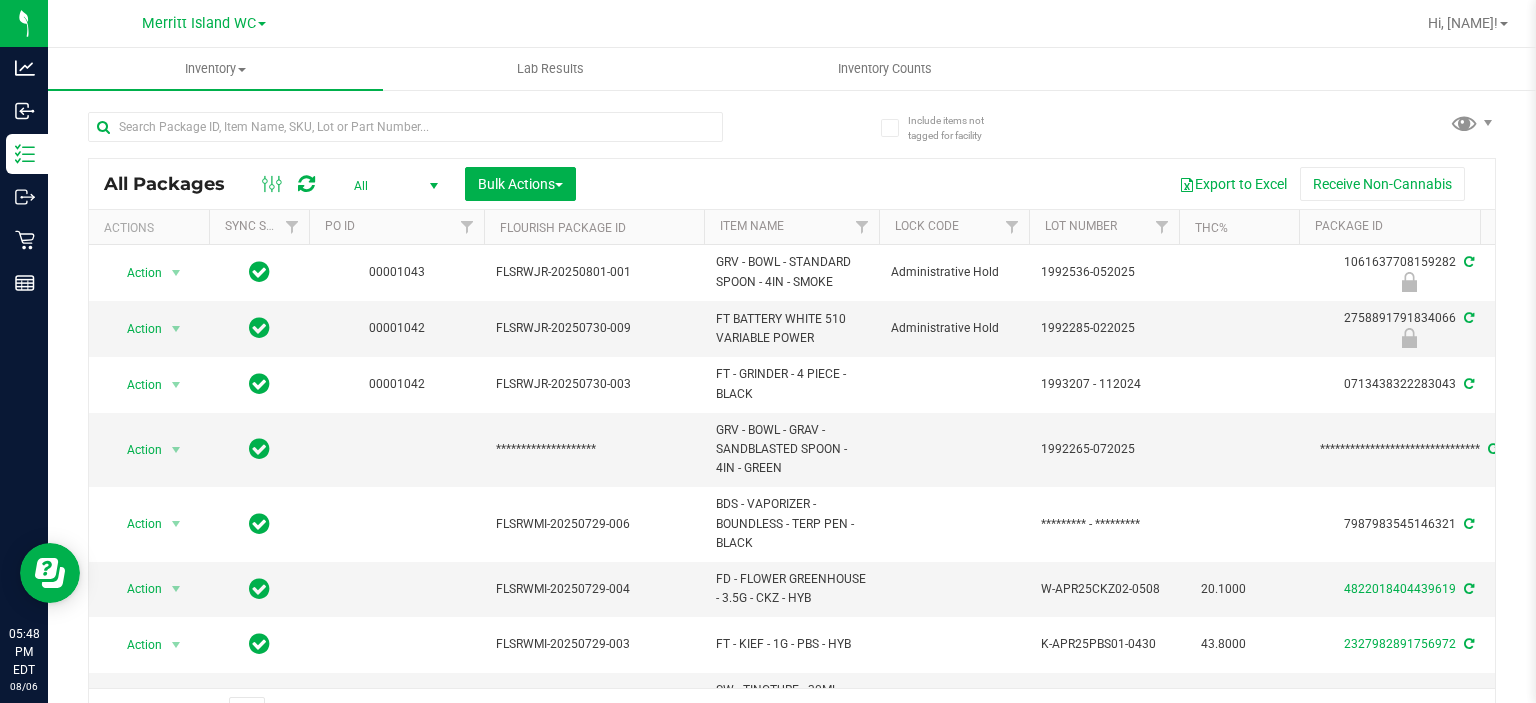 scroll, scrollTop: 0, scrollLeft: 54, axis: horizontal 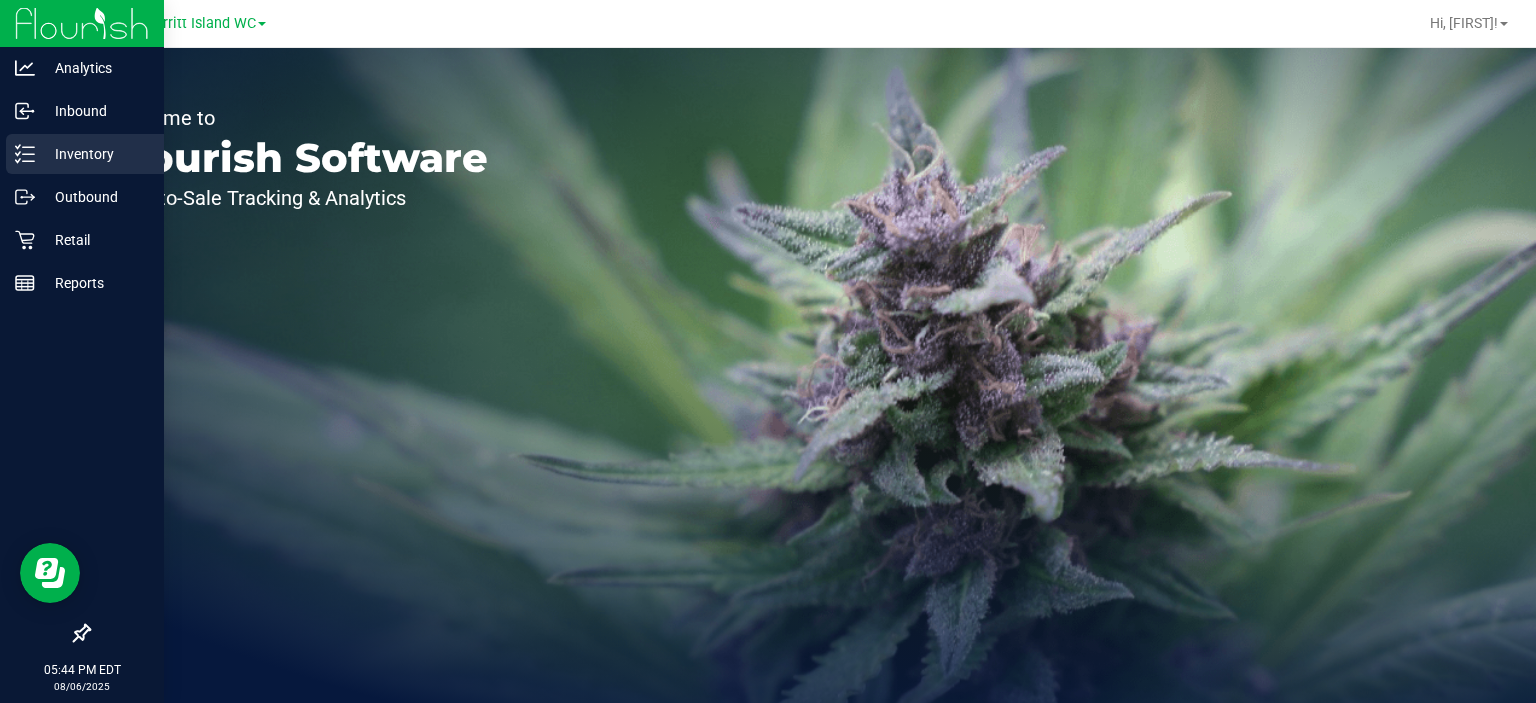 click on "Inventory" at bounding box center (95, 154) 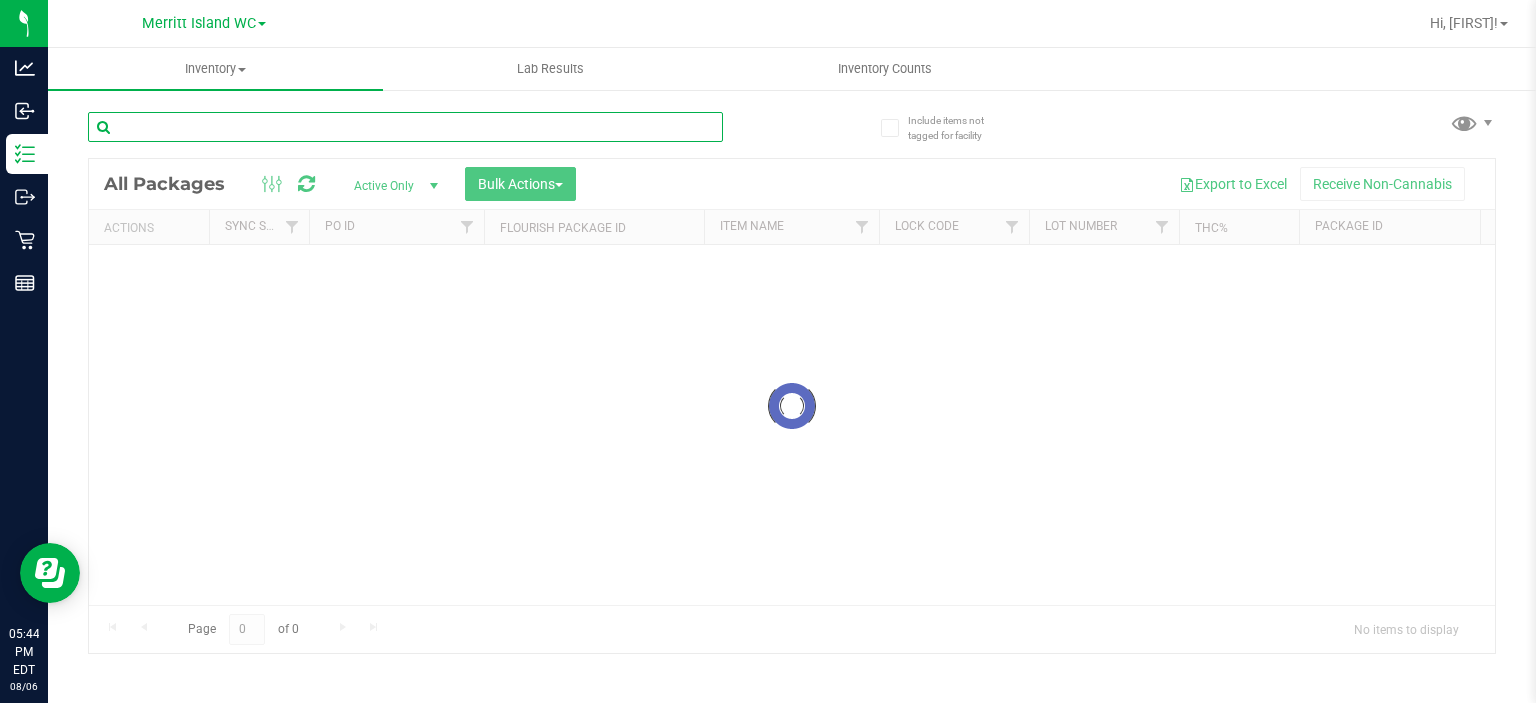 click at bounding box center (405, 127) 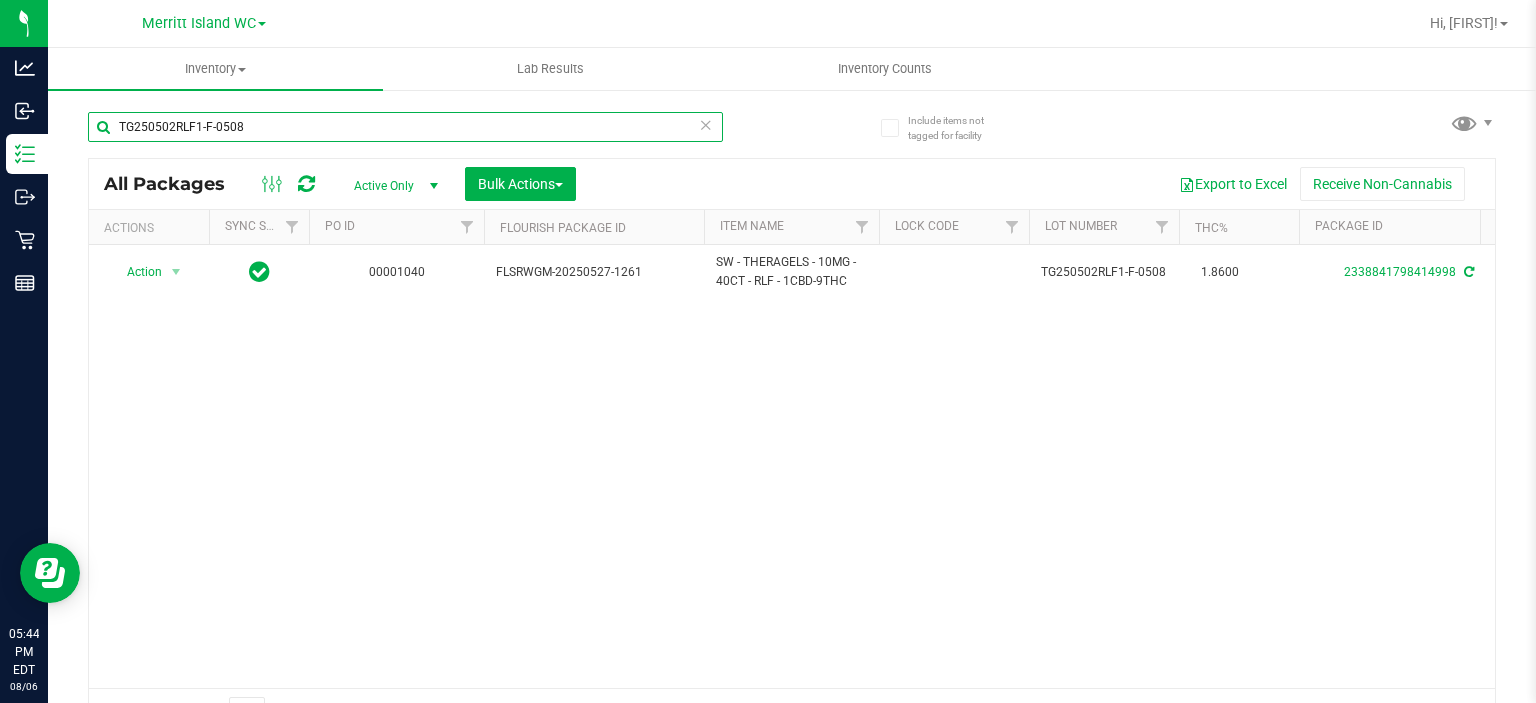 scroll, scrollTop: 0, scrollLeft: 12, axis: horizontal 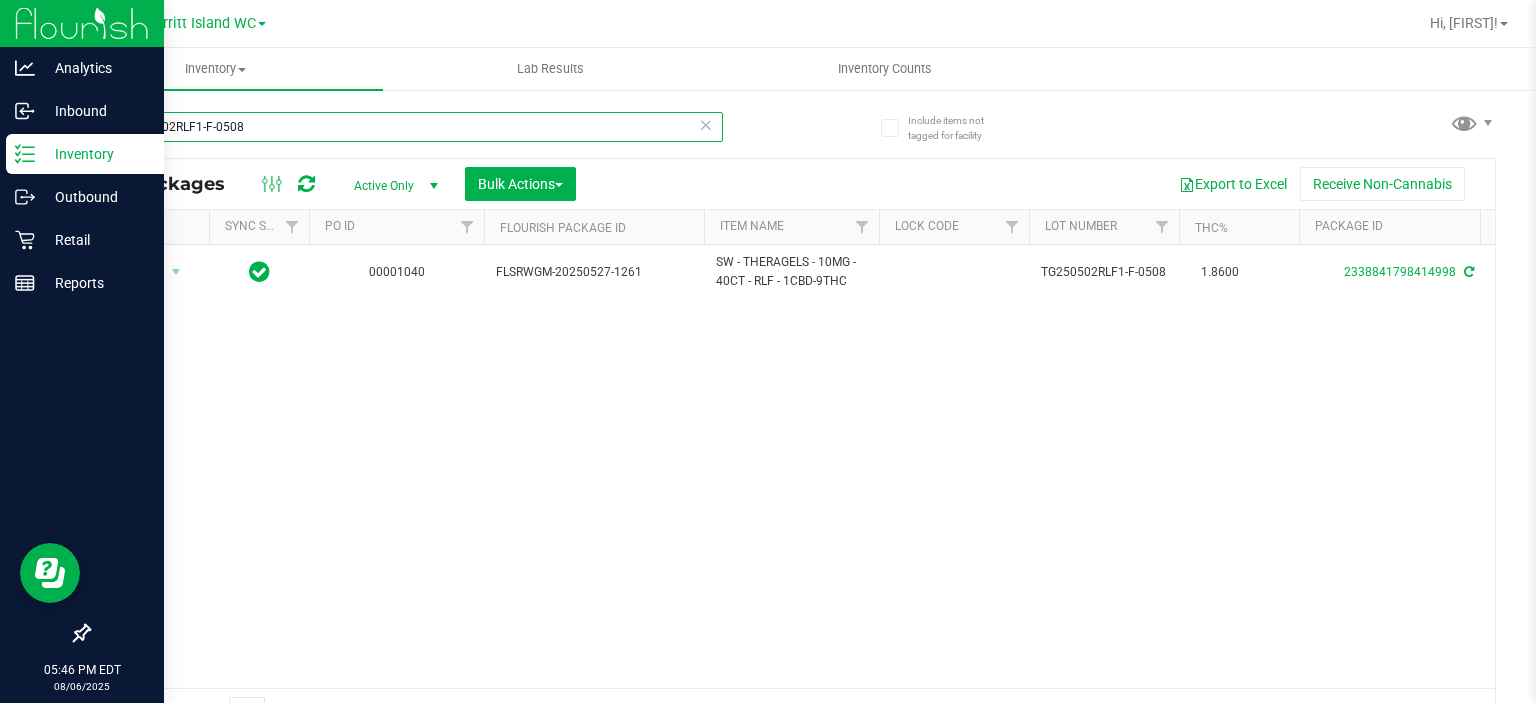 drag, startPoint x: 294, startPoint y: 128, endPoint x: 3, endPoint y: 138, distance: 291.17178 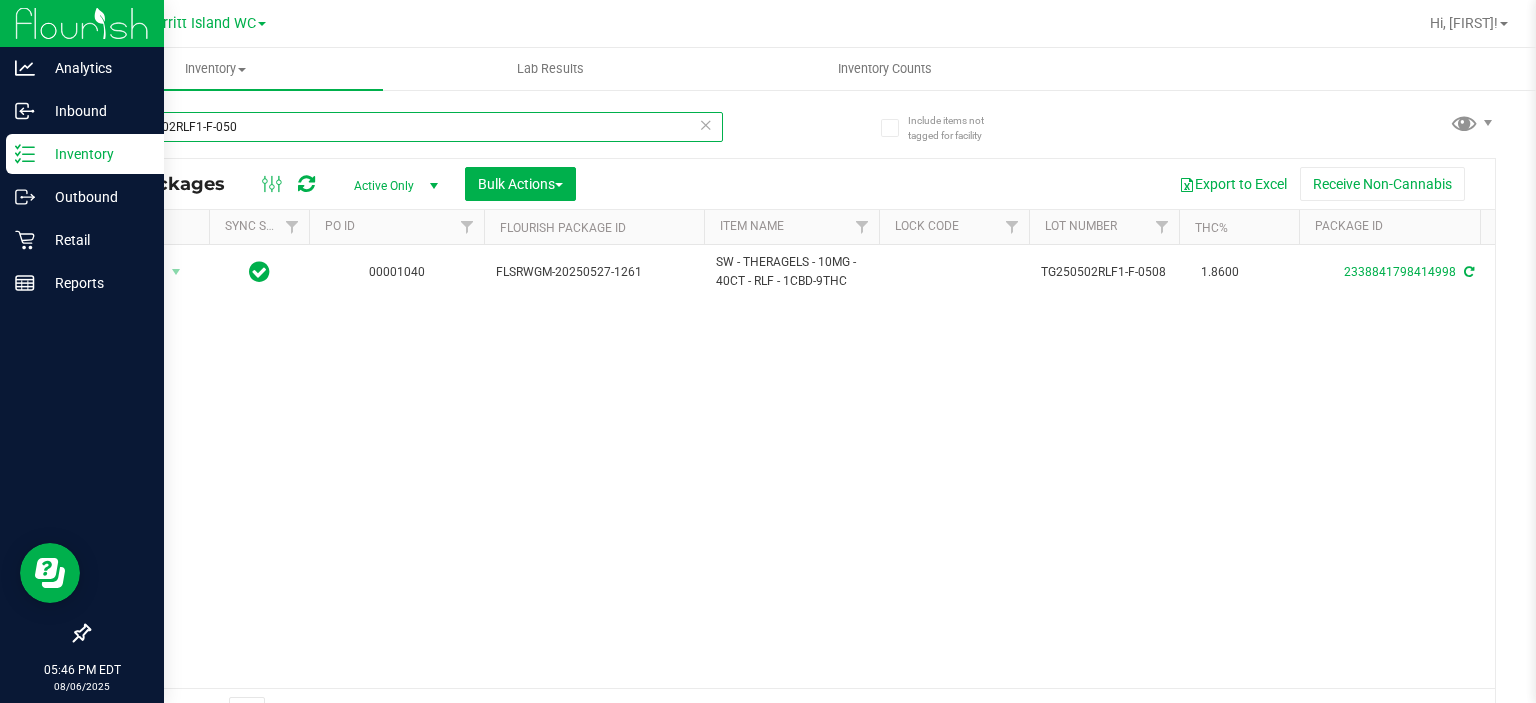 type on "TG250502RLF1-F-0508" 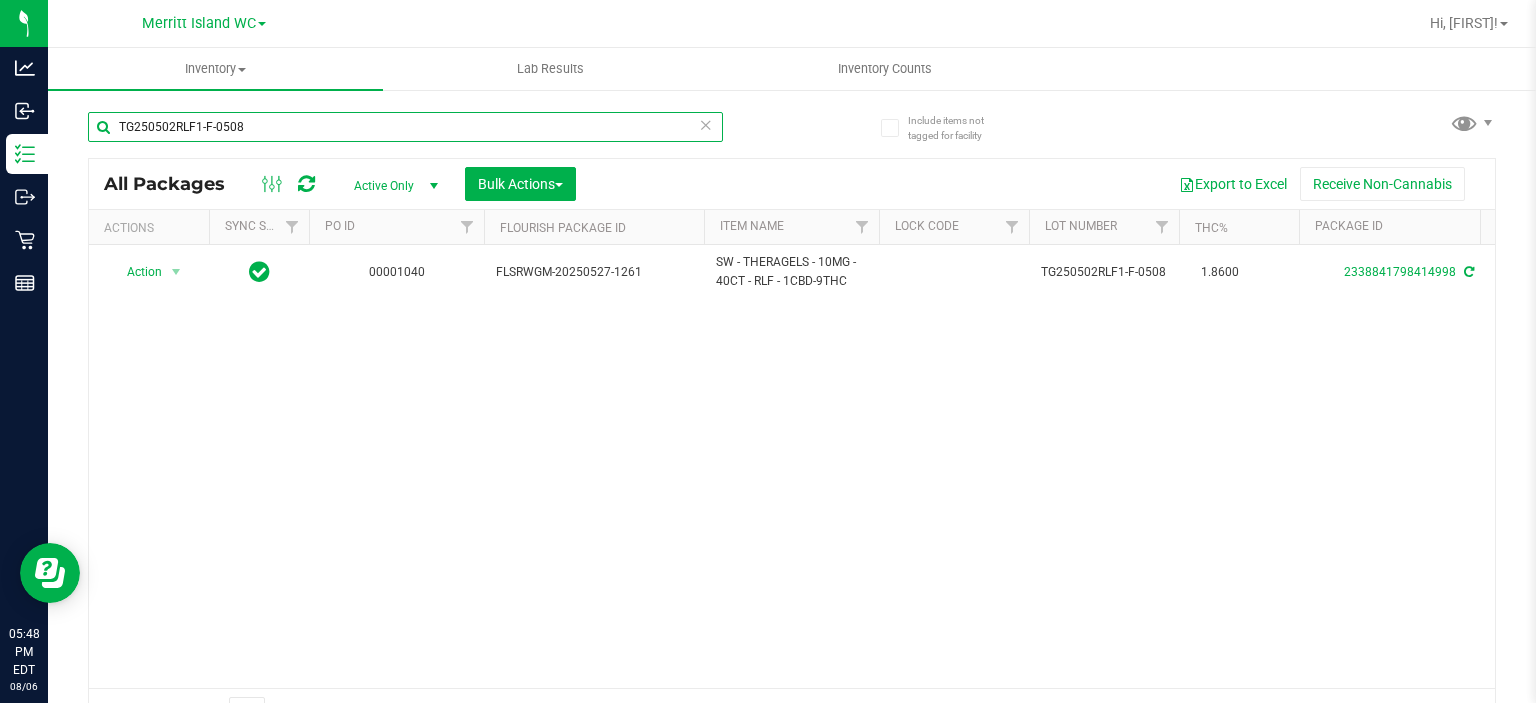 scroll, scrollTop: 0, scrollLeft: 57, axis: horizontal 